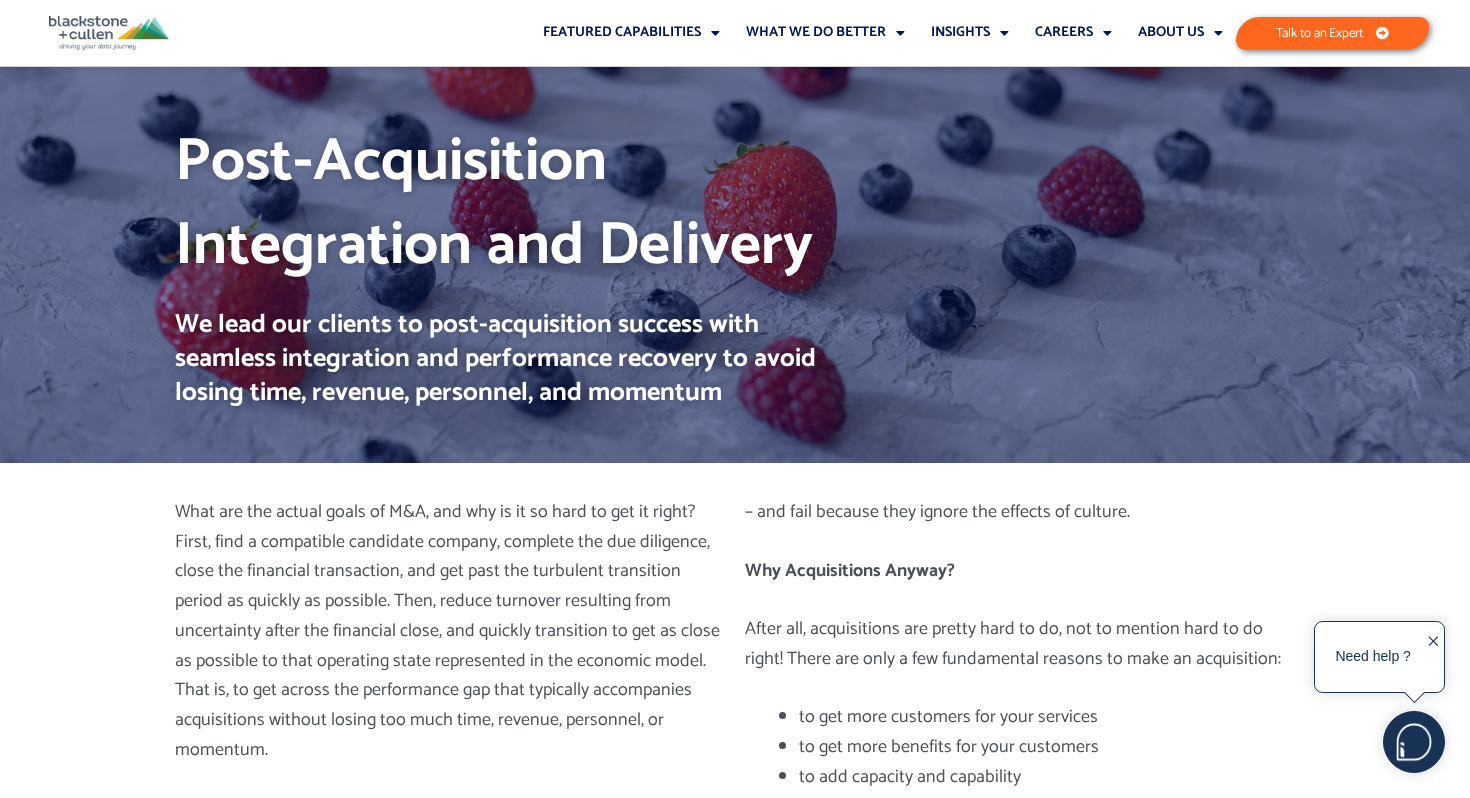 scroll, scrollTop: 0, scrollLeft: 0, axis: both 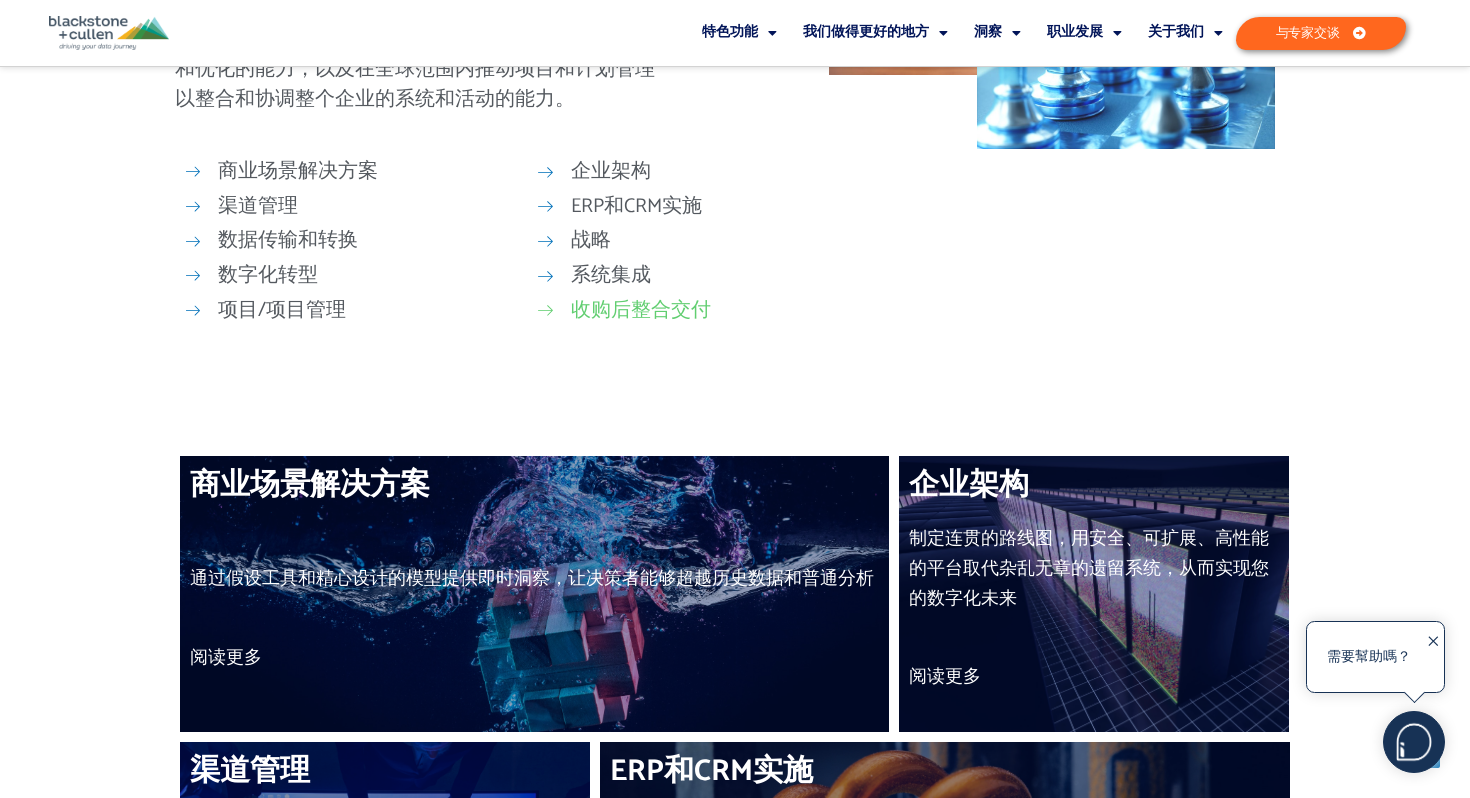 click on "收购后整合交付" at bounding box center [641, 310] 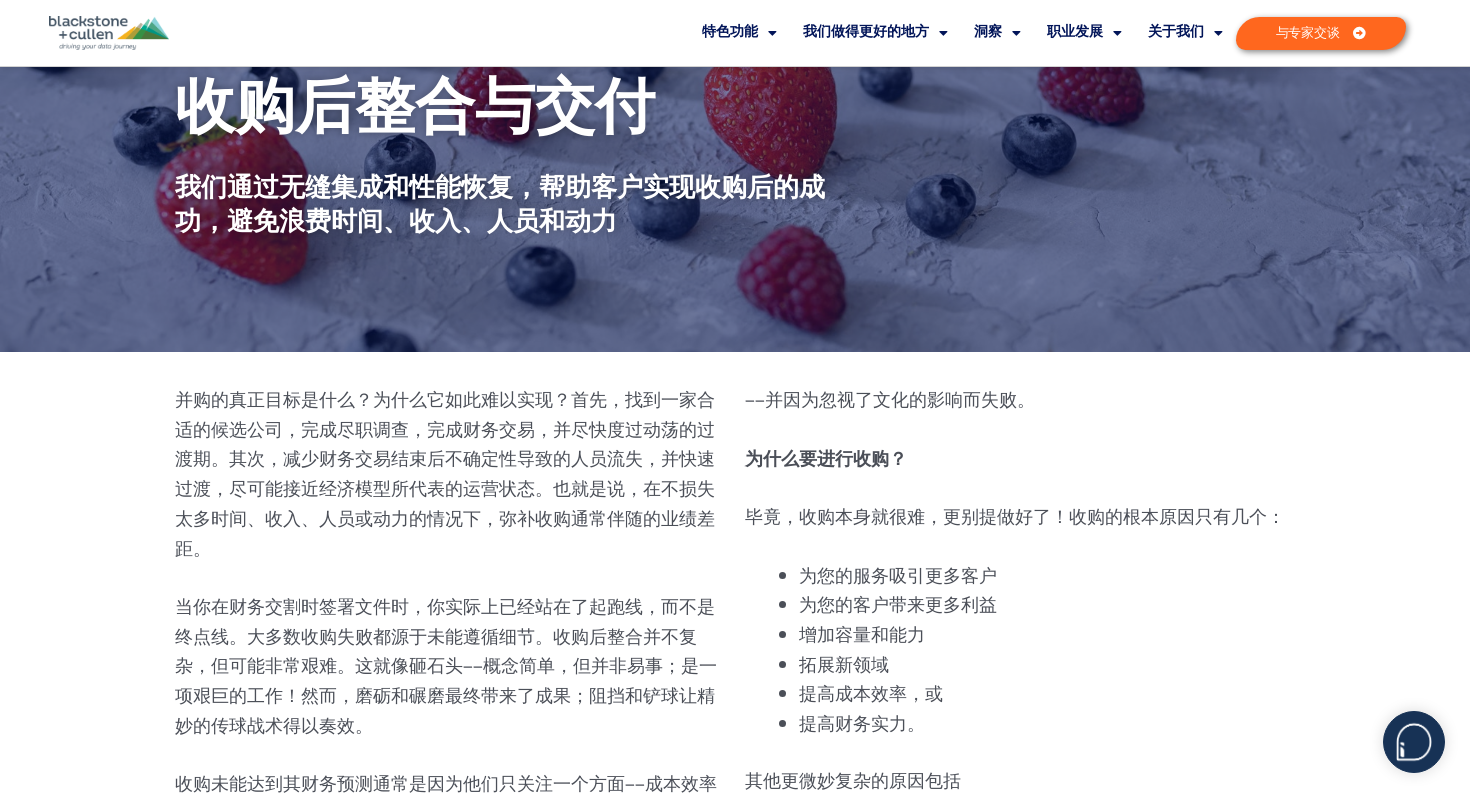 scroll, scrollTop: 103, scrollLeft: 0, axis: vertical 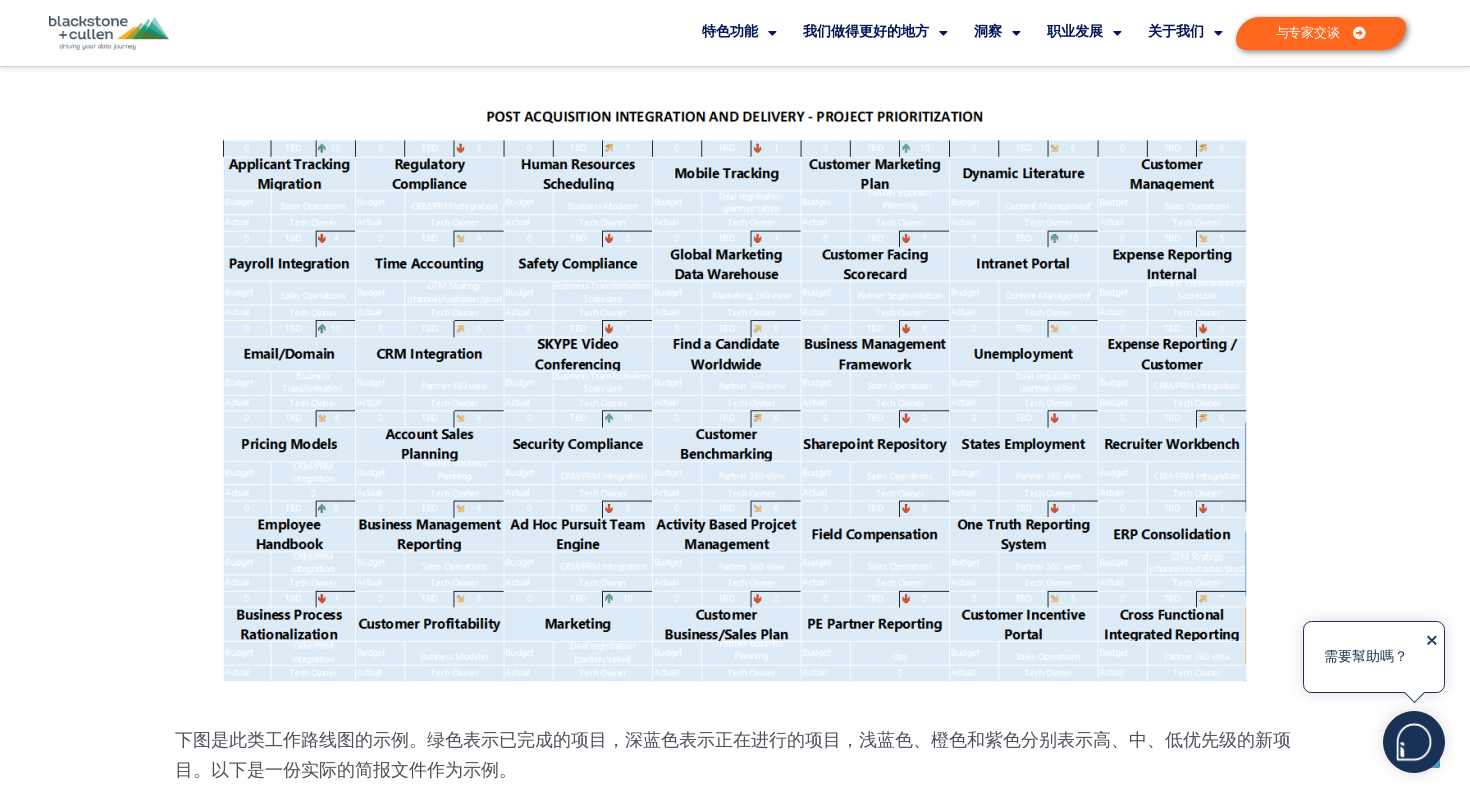 click at bounding box center (109, 33) 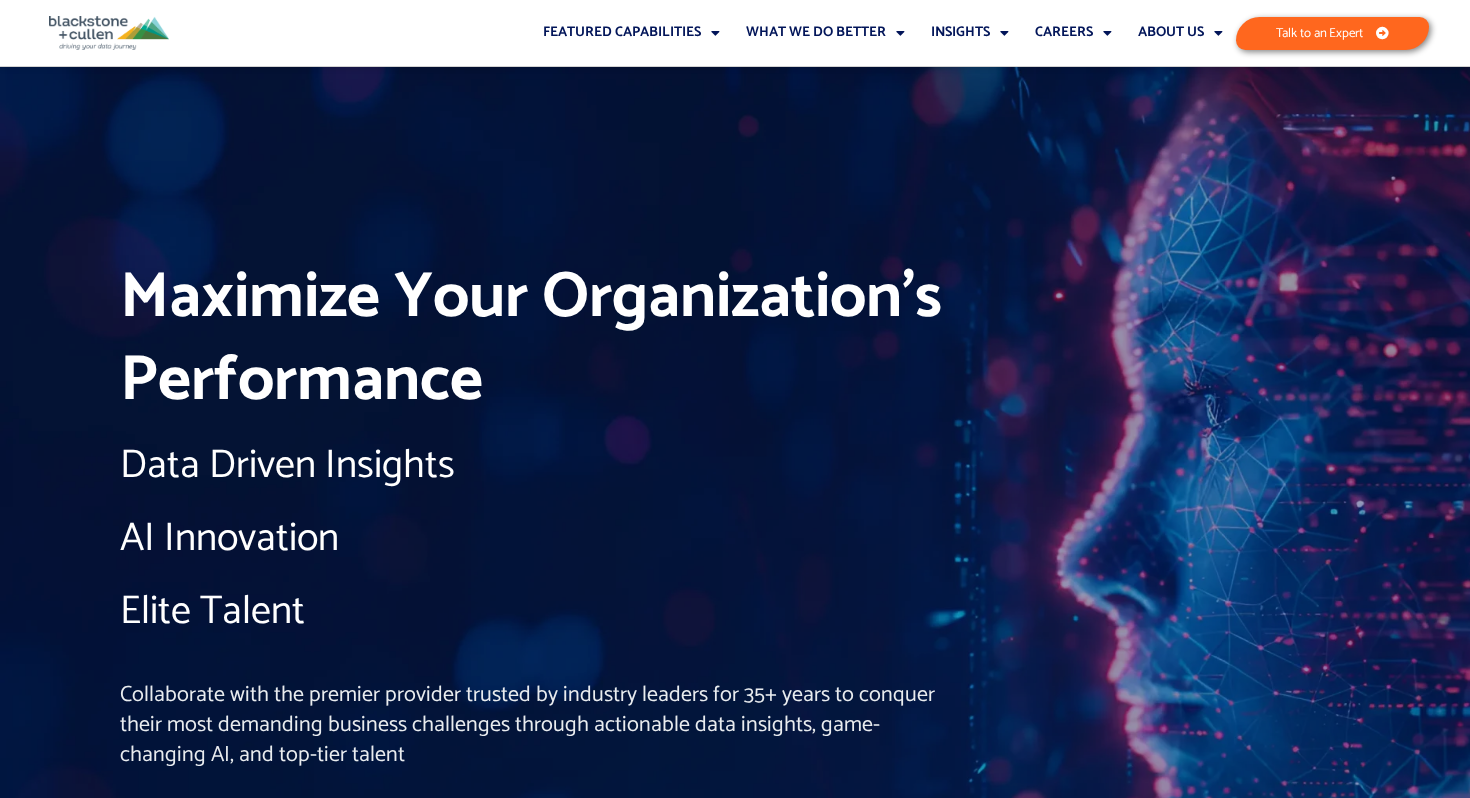 scroll, scrollTop: 0, scrollLeft: 0, axis: both 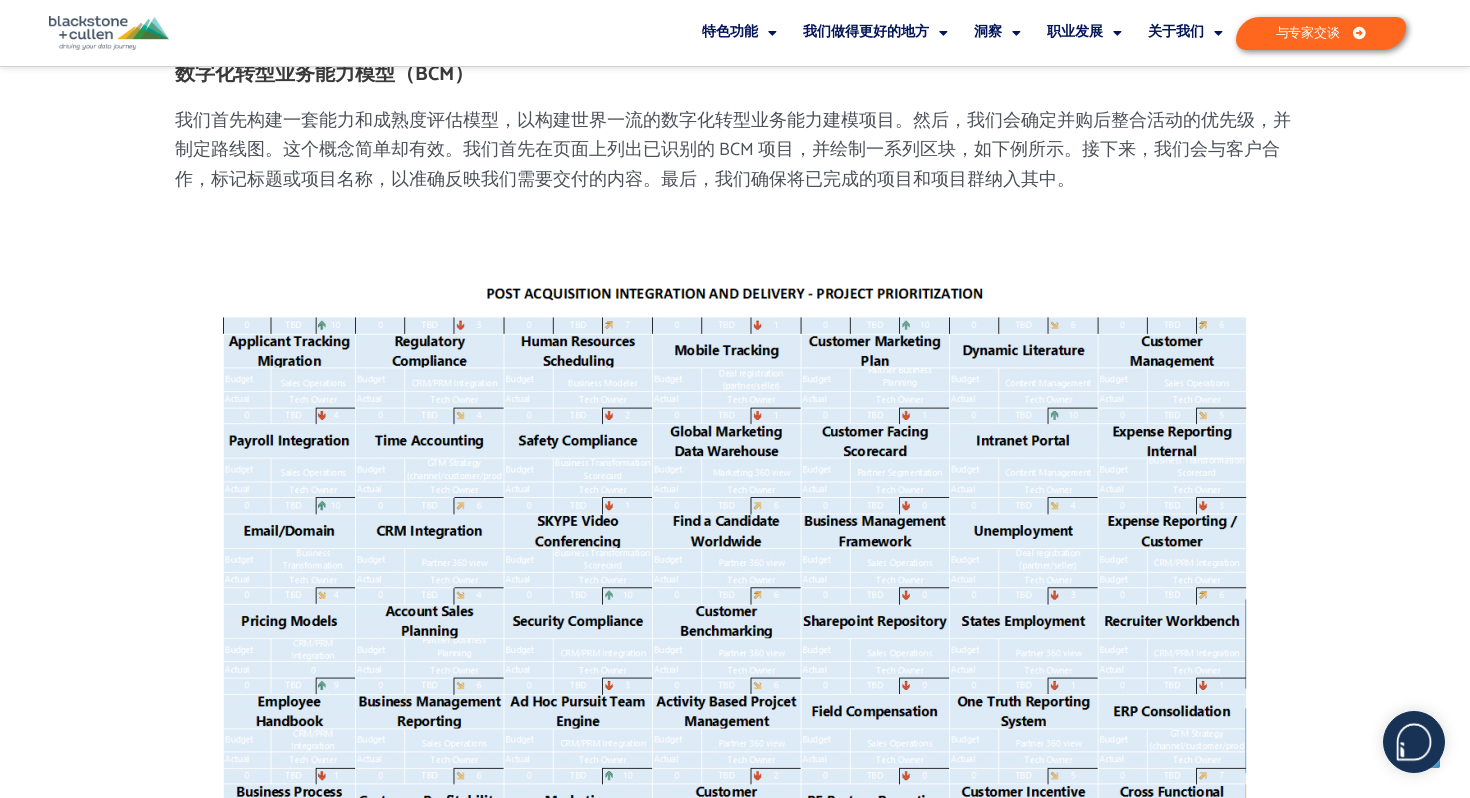 click at bounding box center (109, 33) 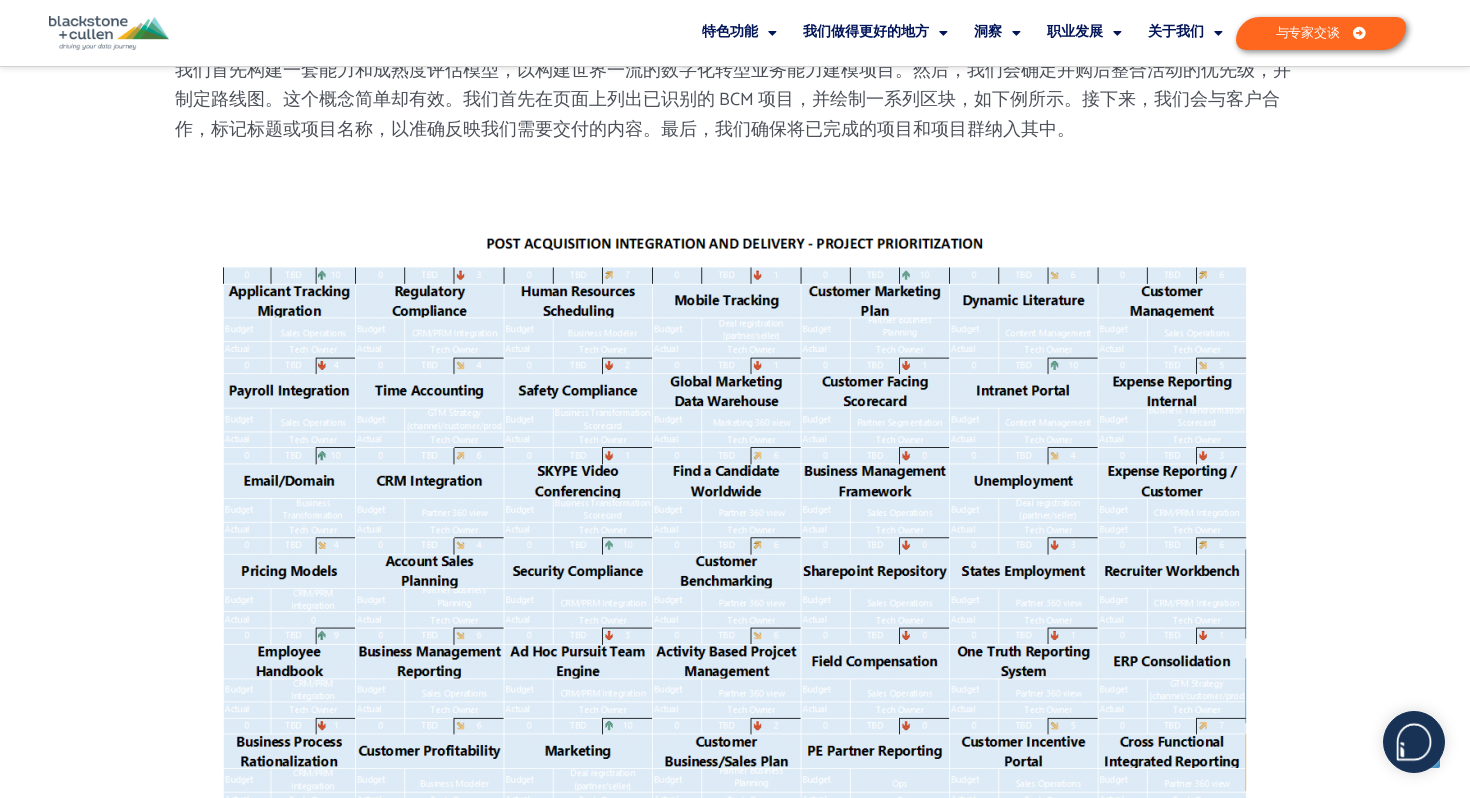 scroll, scrollTop: 4810, scrollLeft: 0, axis: vertical 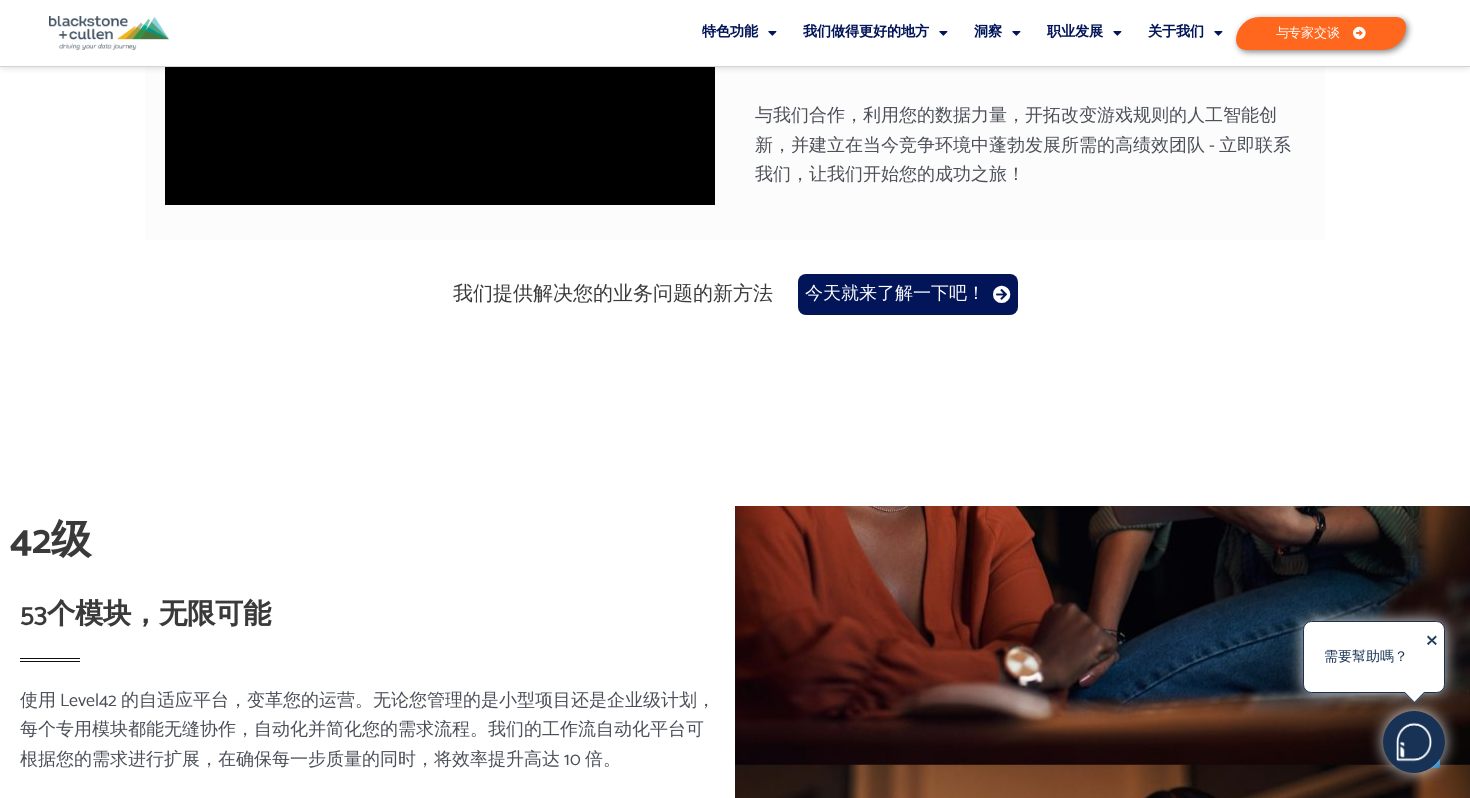 click on "35 年来，[PERSON_NAME]+[PERSON_NAME] 一直致力于通过尖端数据分析、变革性 AI 解决方案和卓越的人才招聘服务，帮助各组织充分释放其潜力。 与我们合作，利用您的数据力量，开拓改变游戏规则的人工智能创新，并建立在当今竞争环境中蓬勃发展所需的高绩效团队 - 立即联系我们，让我们开始您的成功之旅！" at bounding box center (1030, 87) 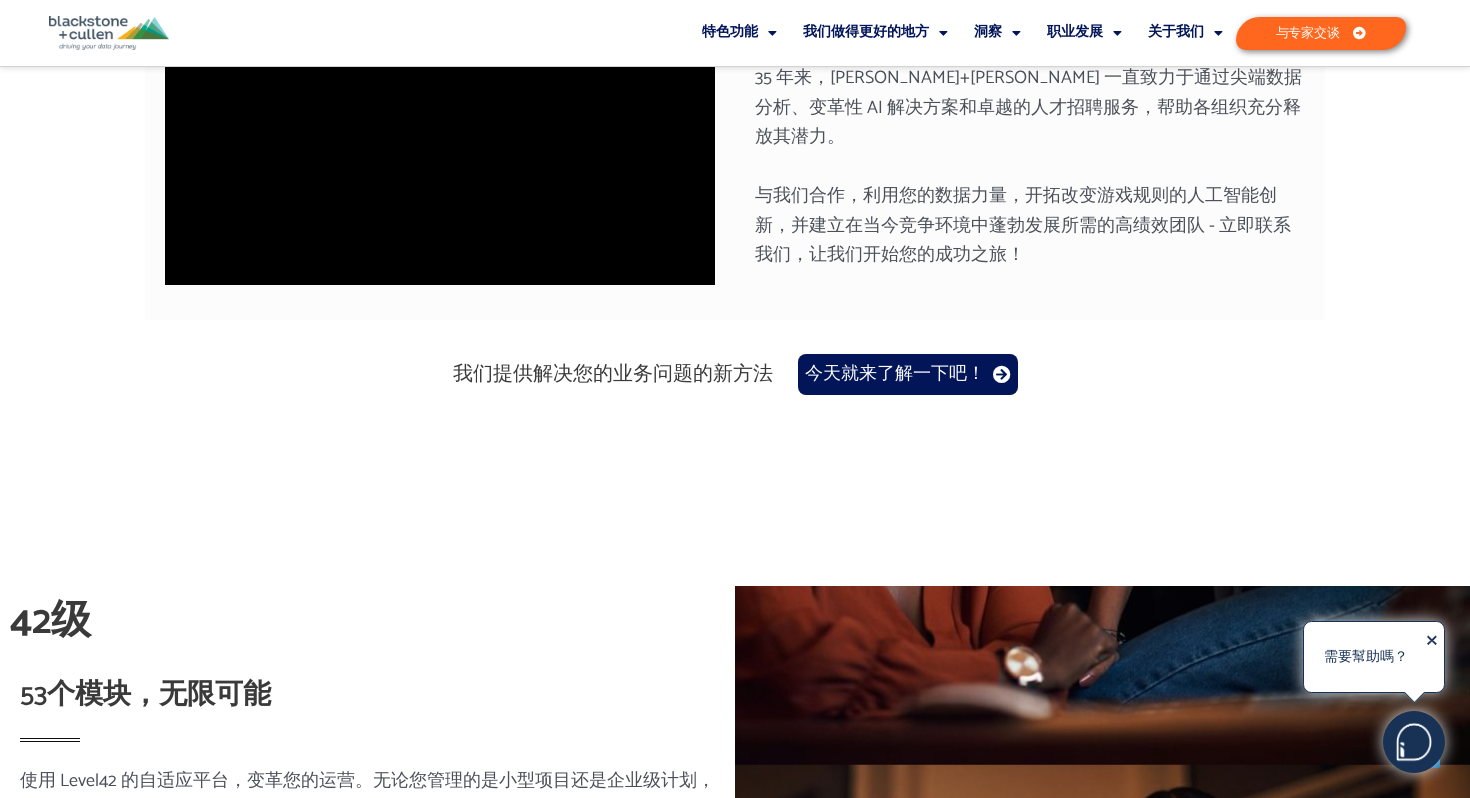 scroll, scrollTop: 2136, scrollLeft: 0, axis: vertical 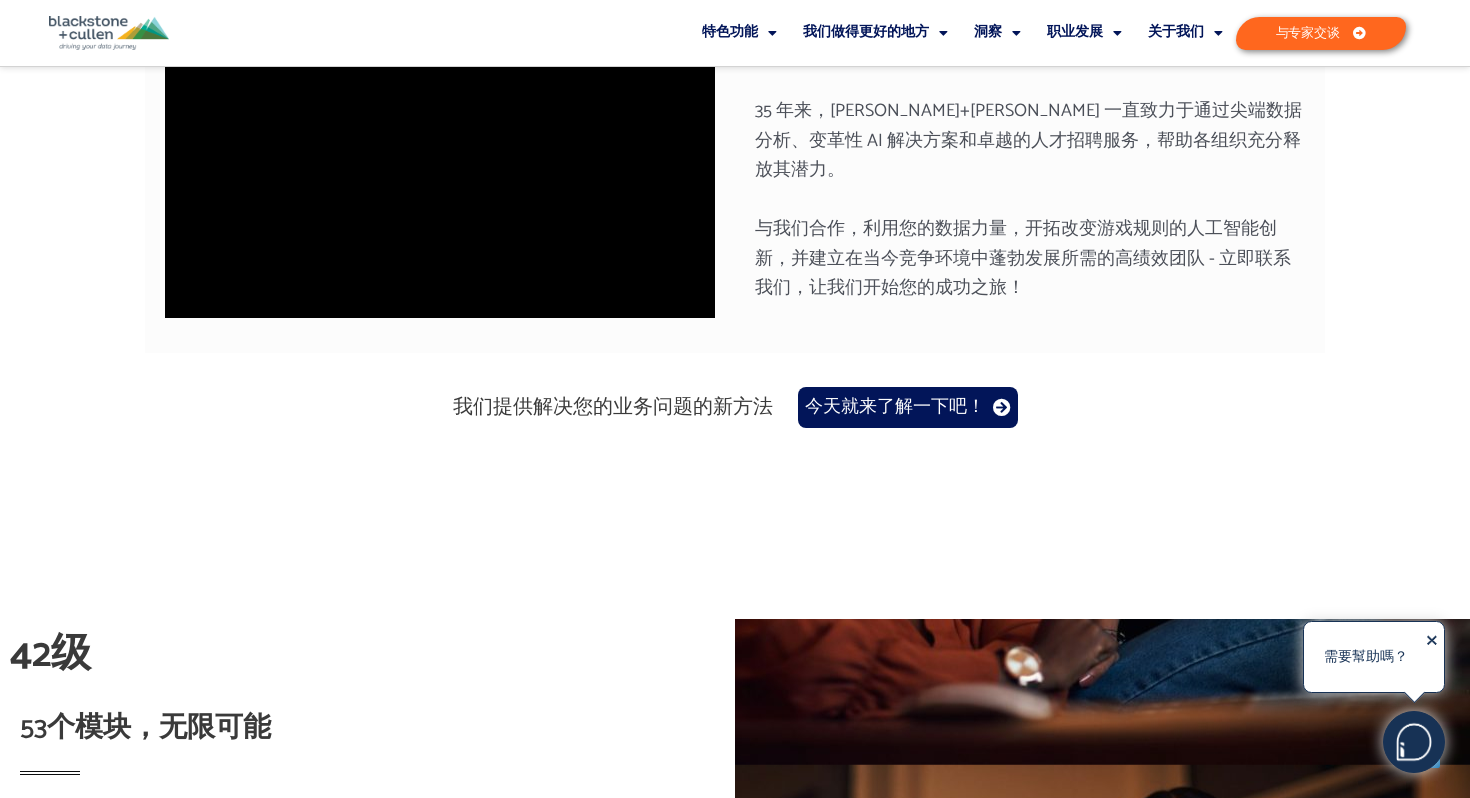 drag, startPoint x: 885, startPoint y: 206, endPoint x: 1070, endPoint y: 202, distance: 185.04324 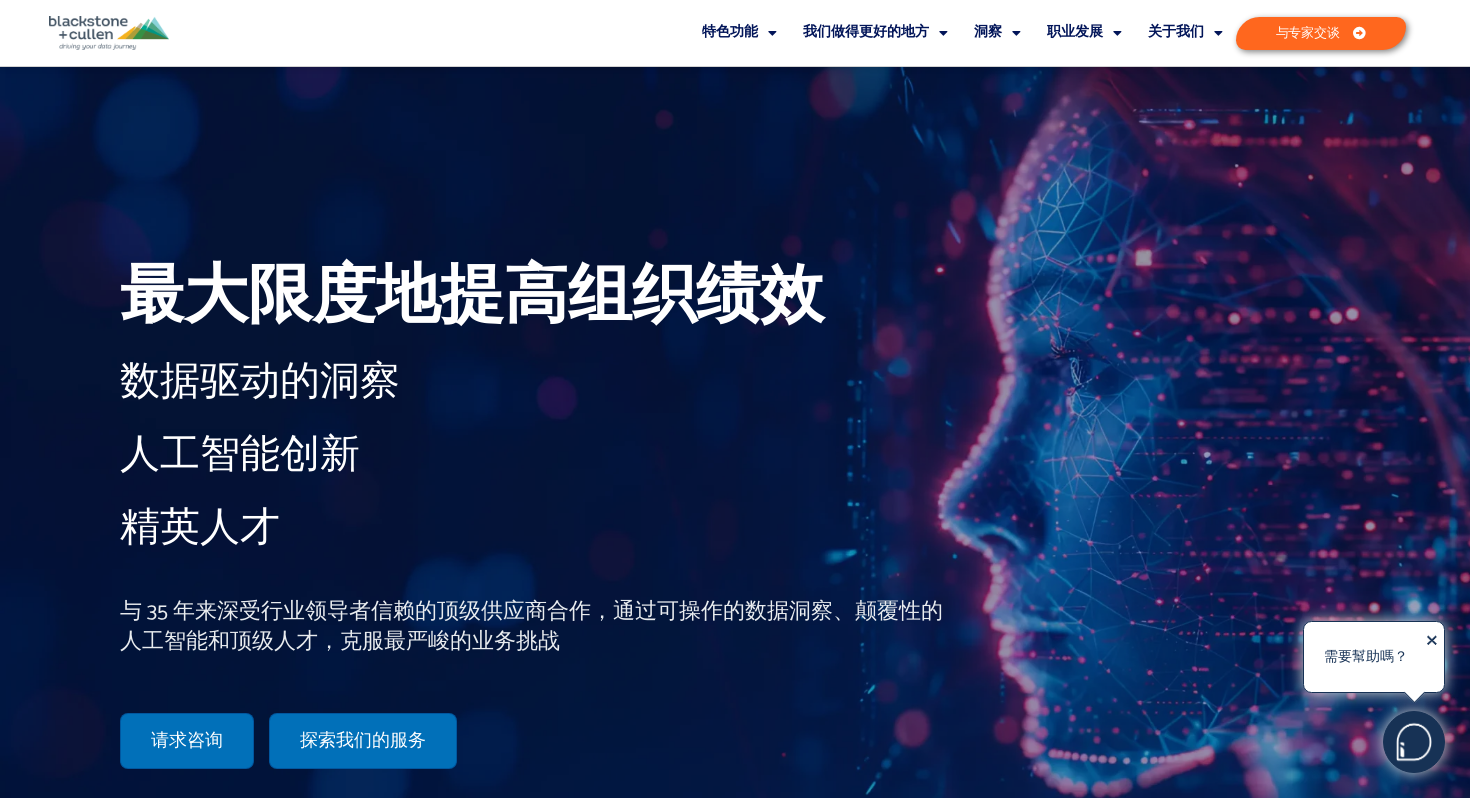 scroll, scrollTop: 13, scrollLeft: 0, axis: vertical 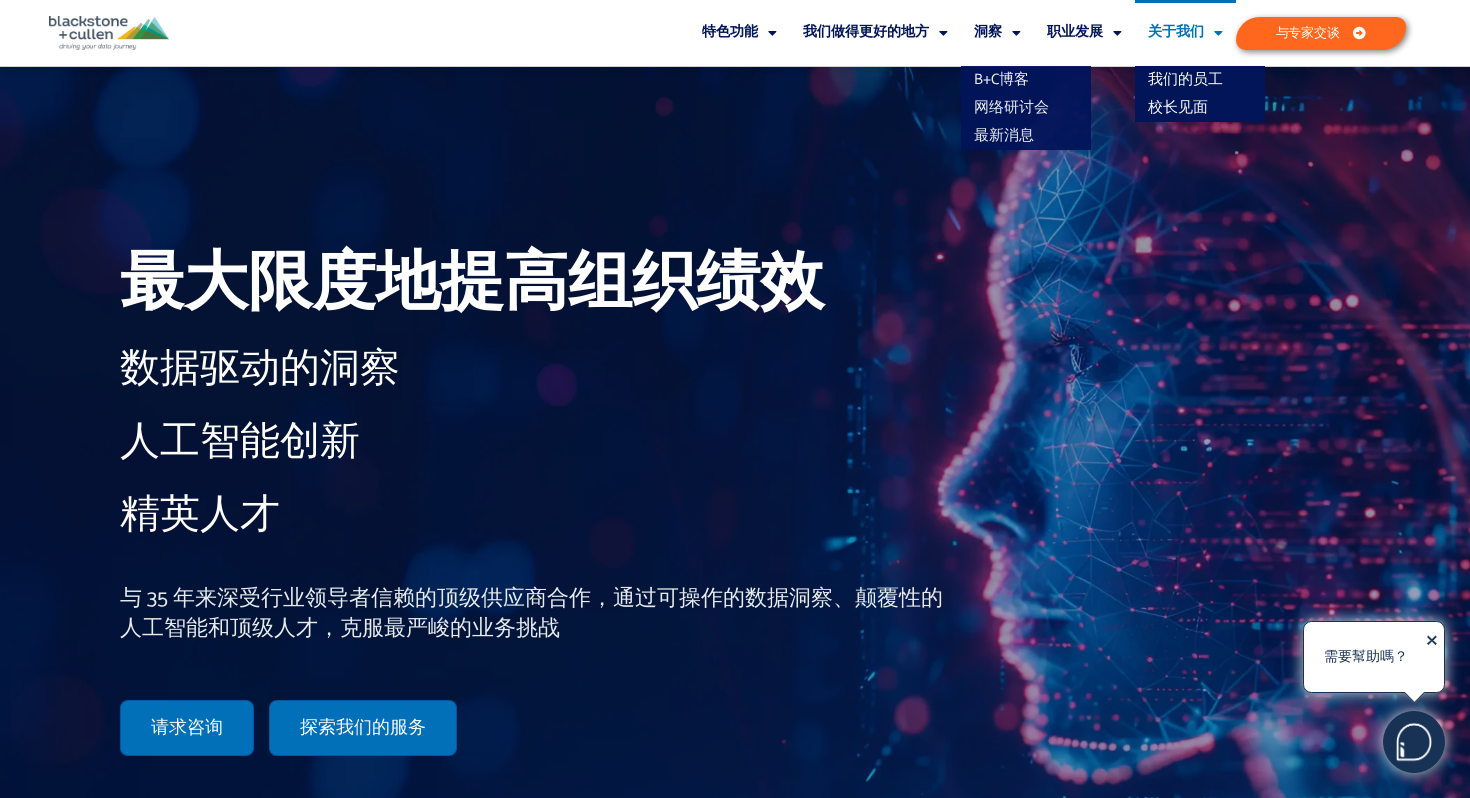 click on "关于我们" 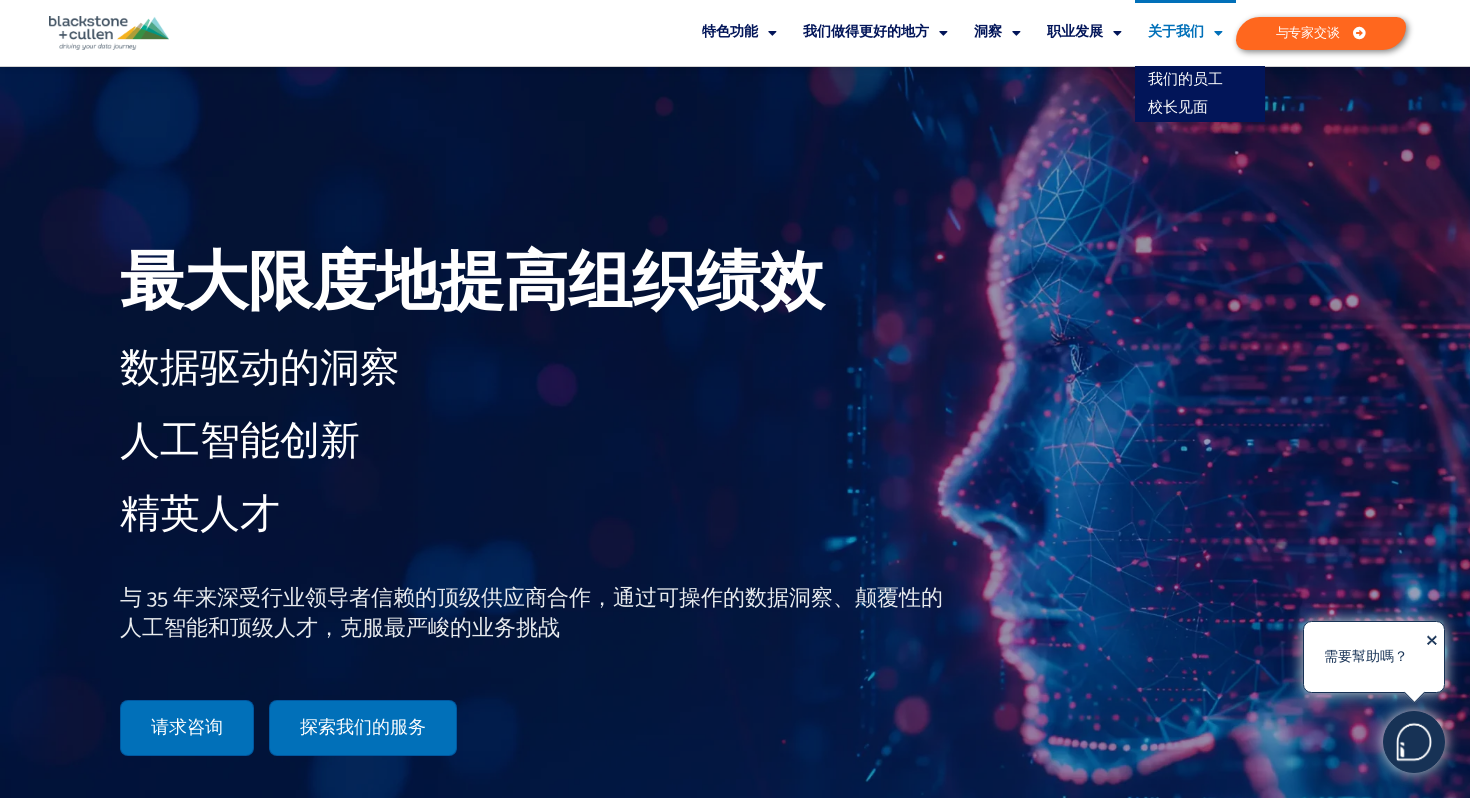 scroll, scrollTop: 0, scrollLeft: 0, axis: both 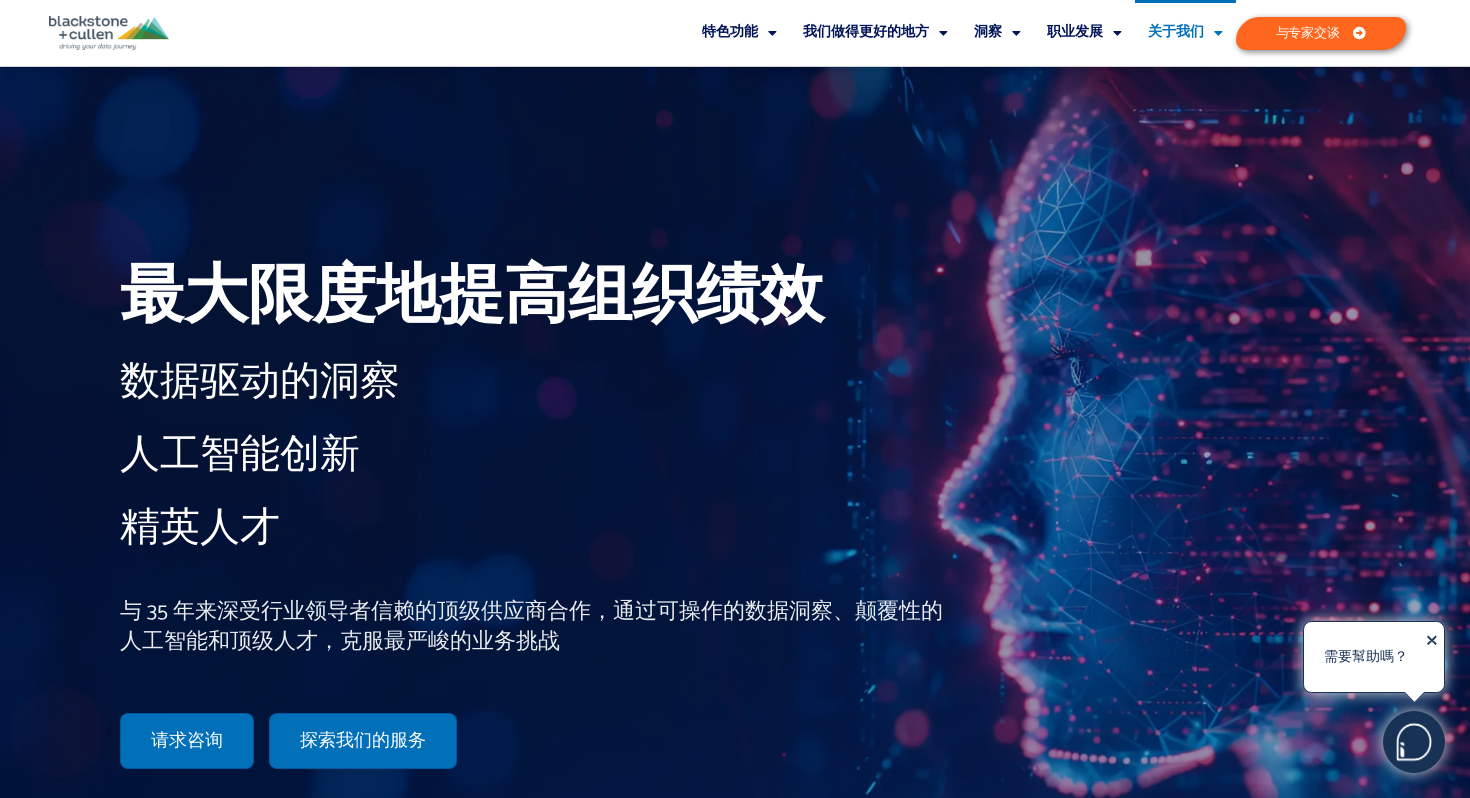 click 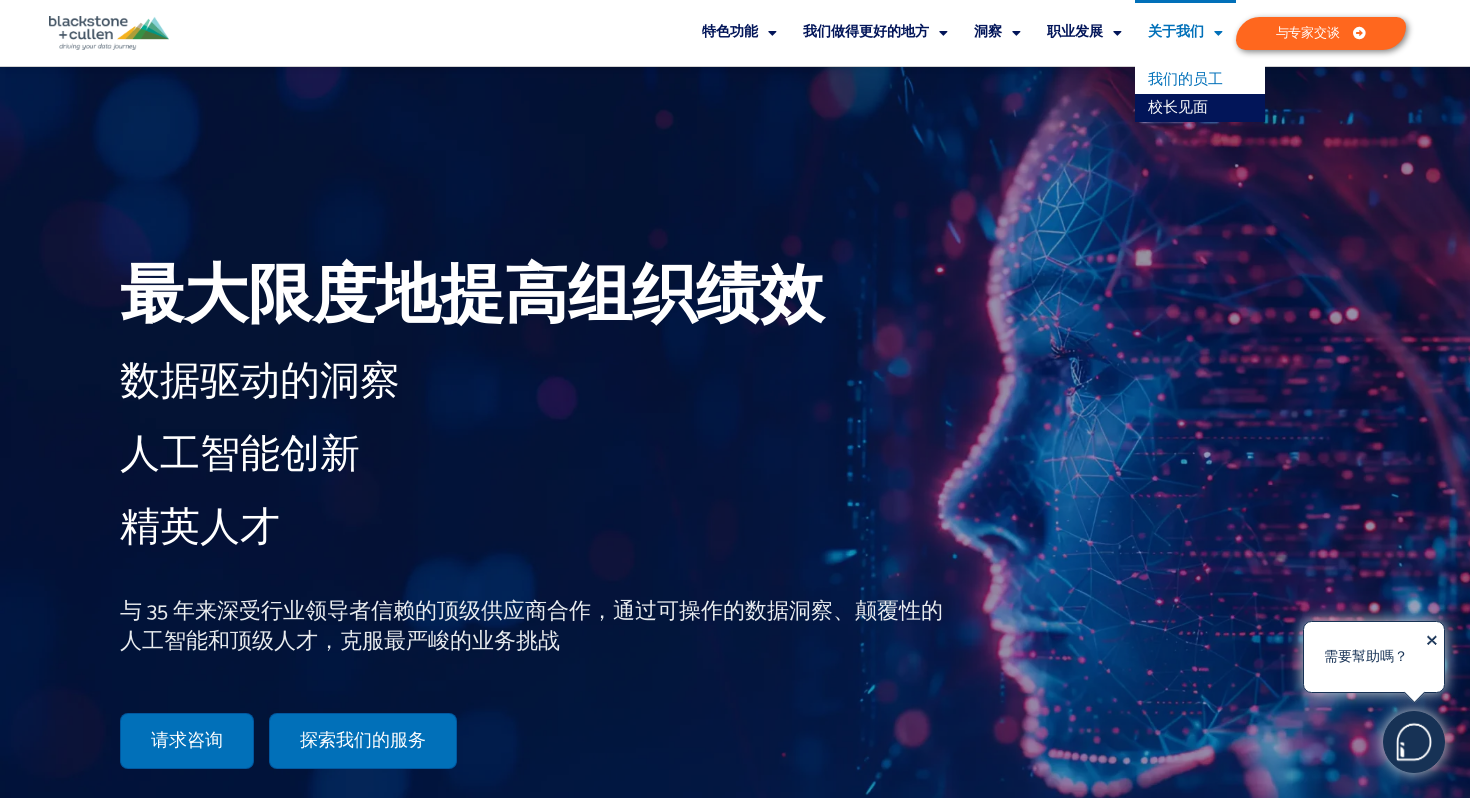 click on "我们的员工" 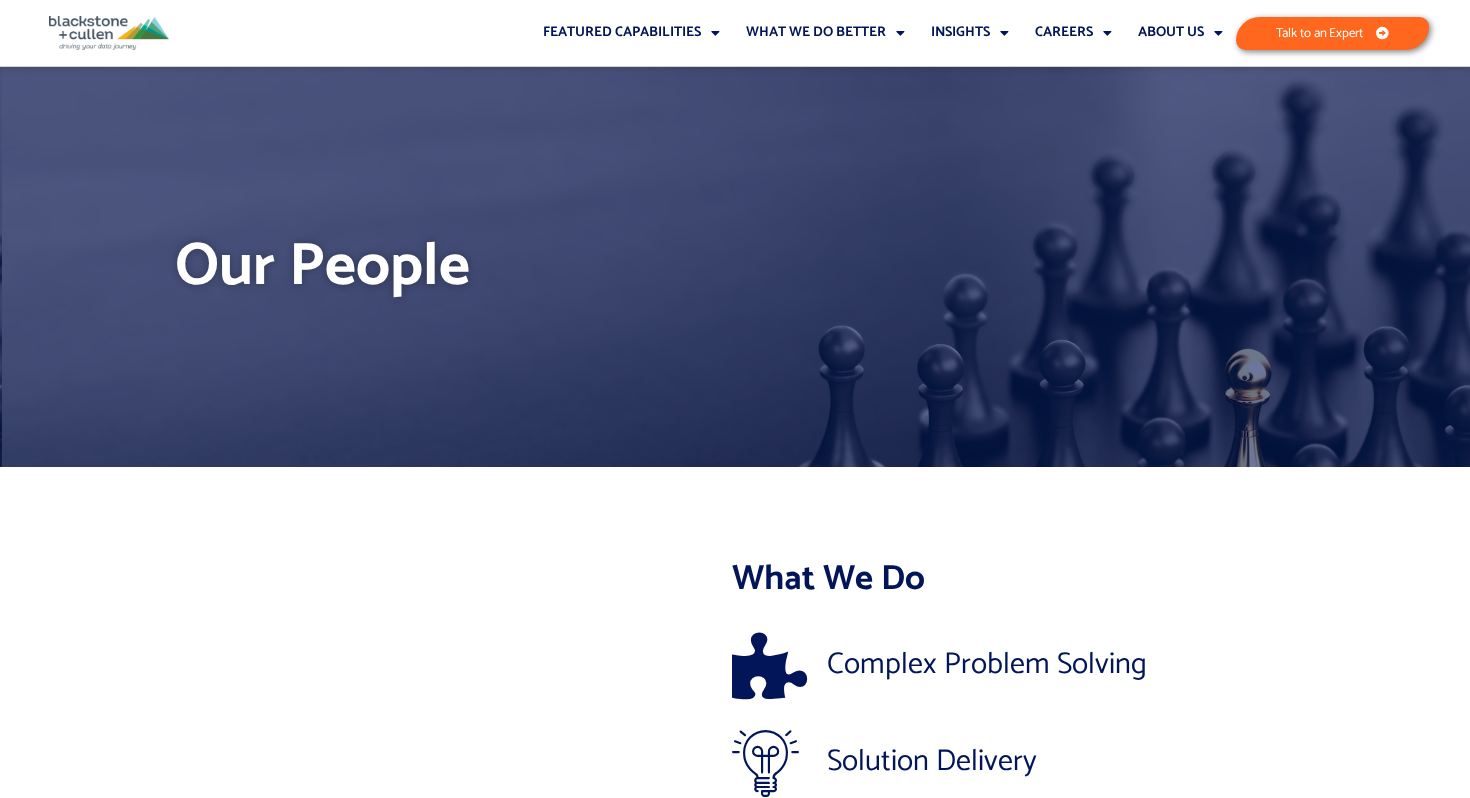 scroll, scrollTop: 23, scrollLeft: 0, axis: vertical 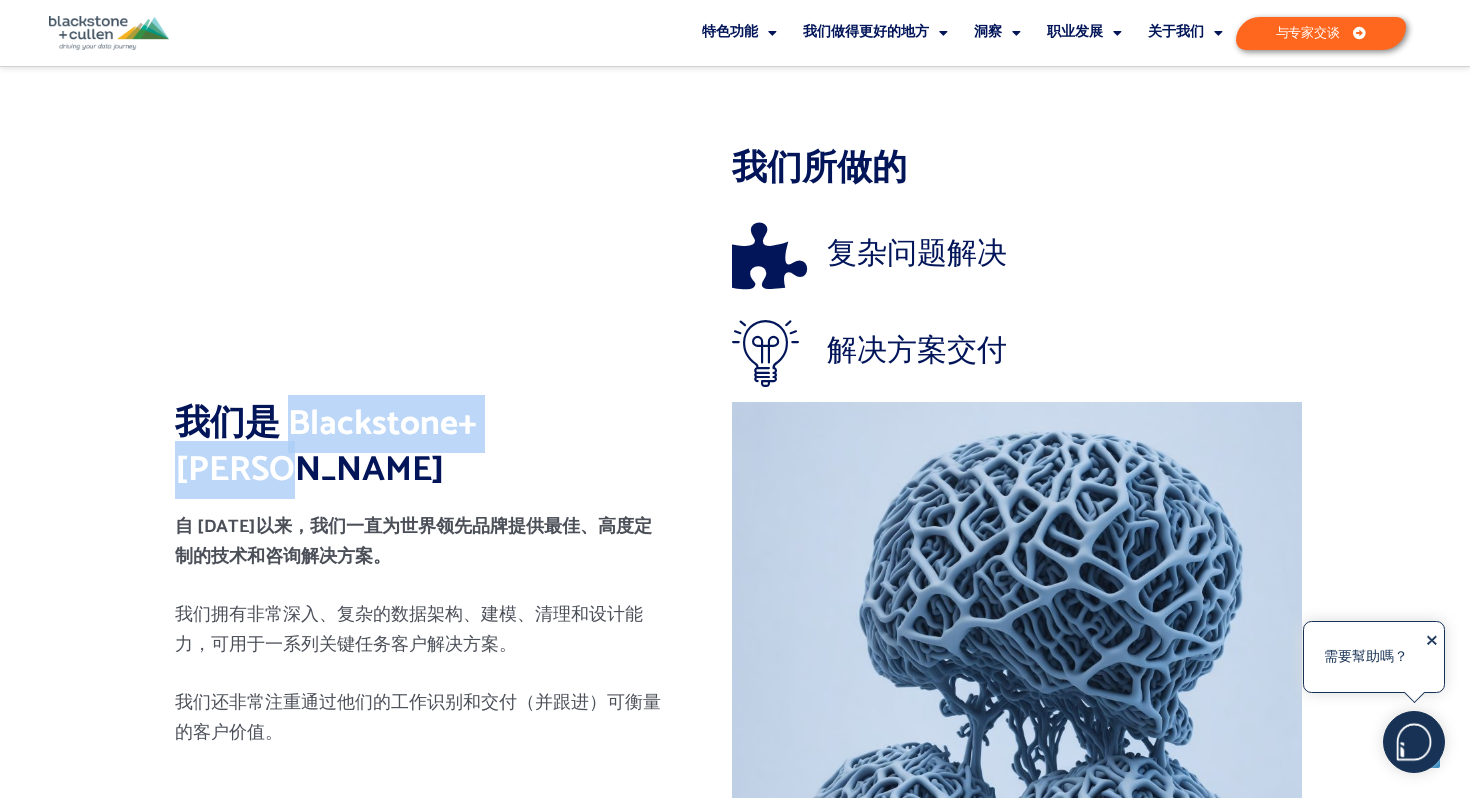 drag, startPoint x: 286, startPoint y: 419, endPoint x: 566, endPoint y: 438, distance: 280.6439 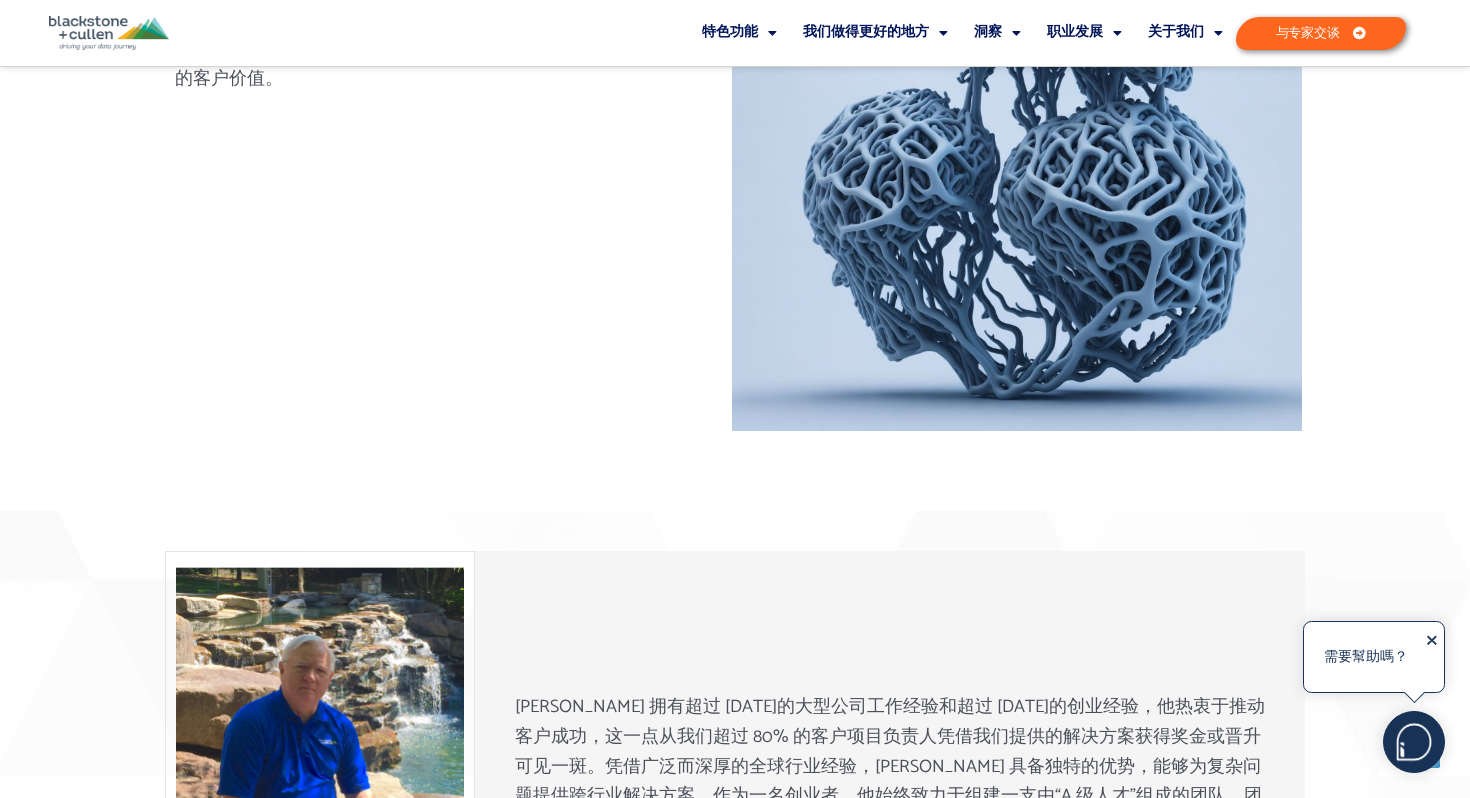 scroll, scrollTop: 0, scrollLeft: 0, axis: both 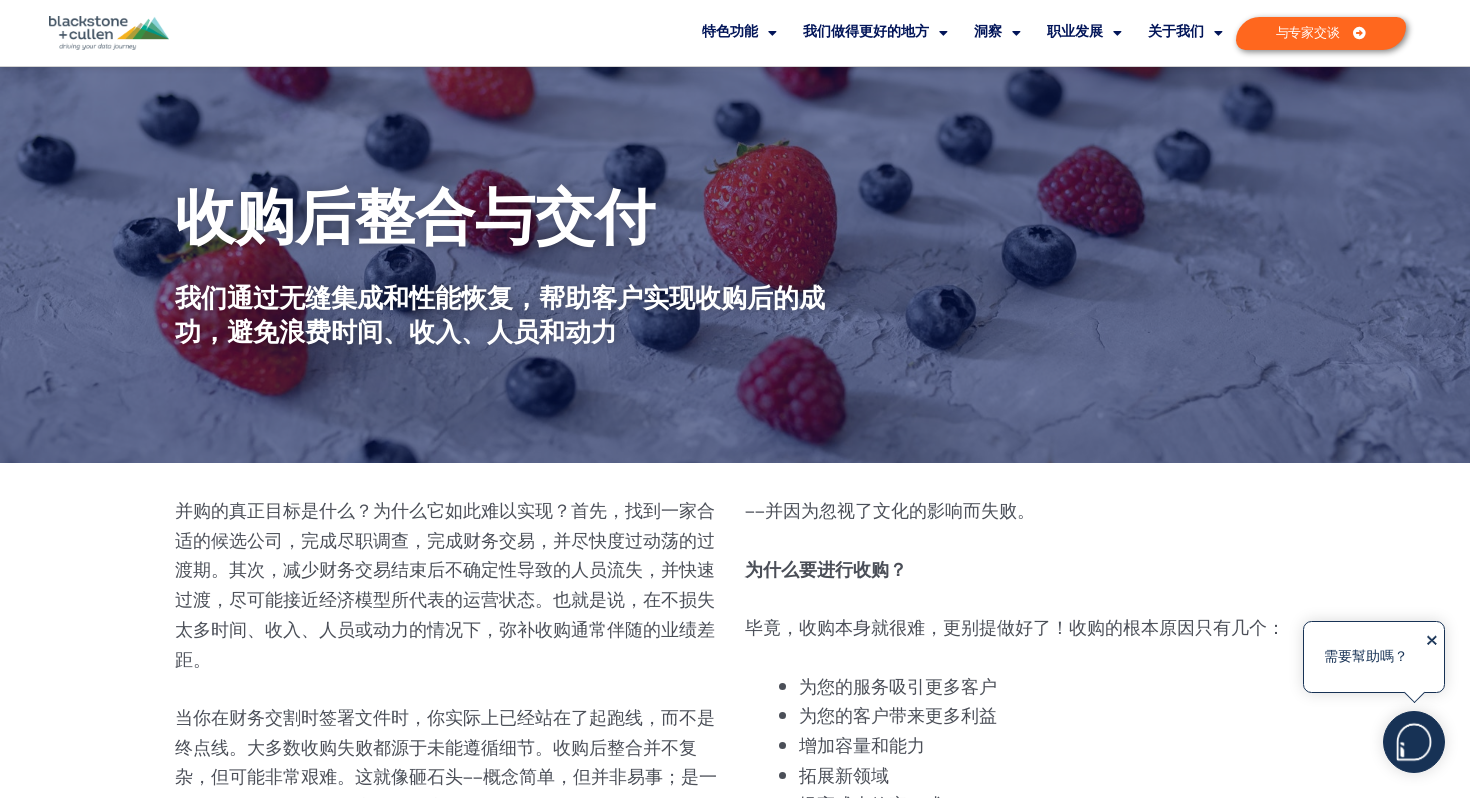 click on "收购后整合与交付 我们通过无缝集成和性能恢复，帮助客户实现收购后的成功，避免浪费时间、收入、人员和动力" at bounding box center (735, 265) 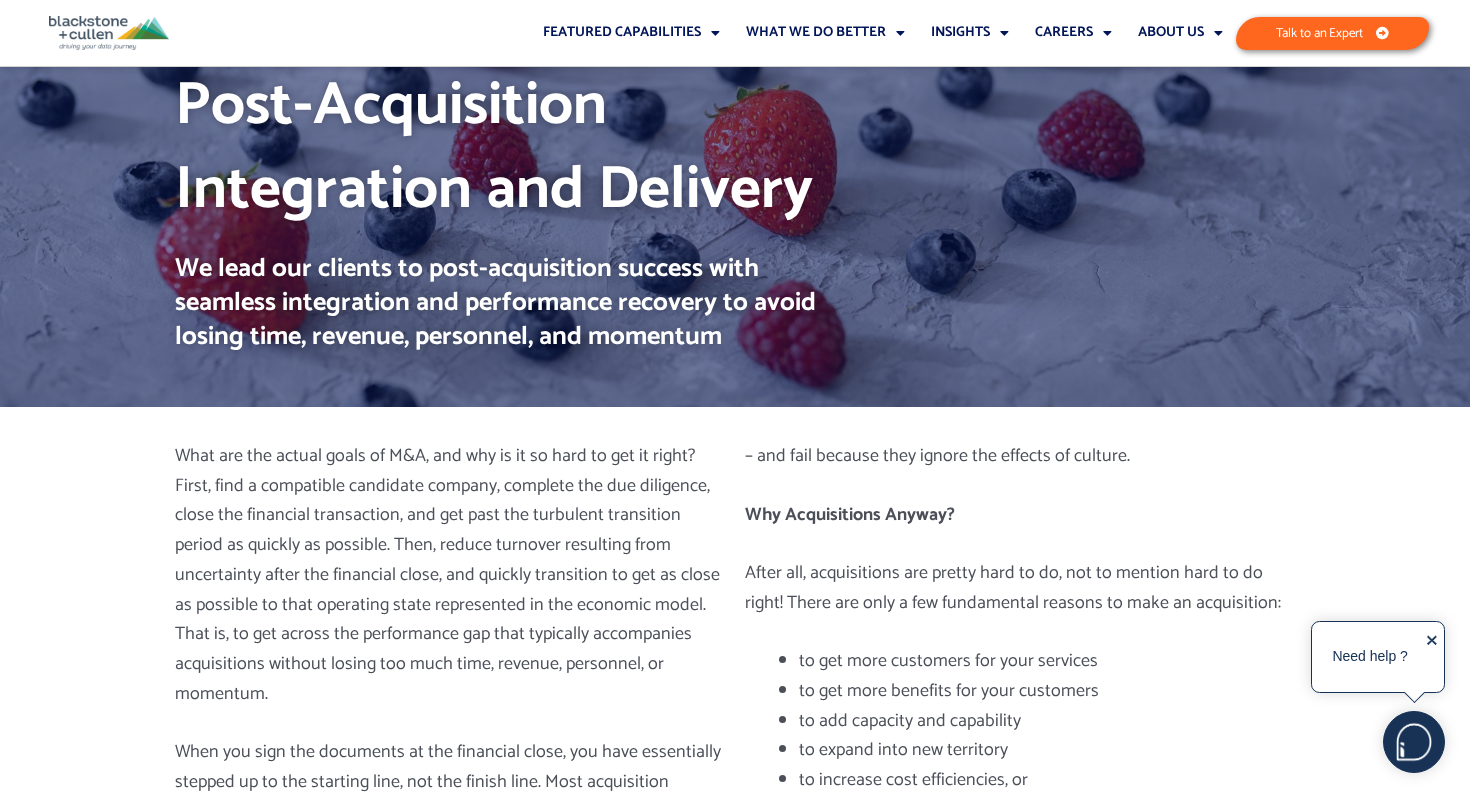 scroll, scrollTop: 60, scrollLeft: 0, axis: vertical 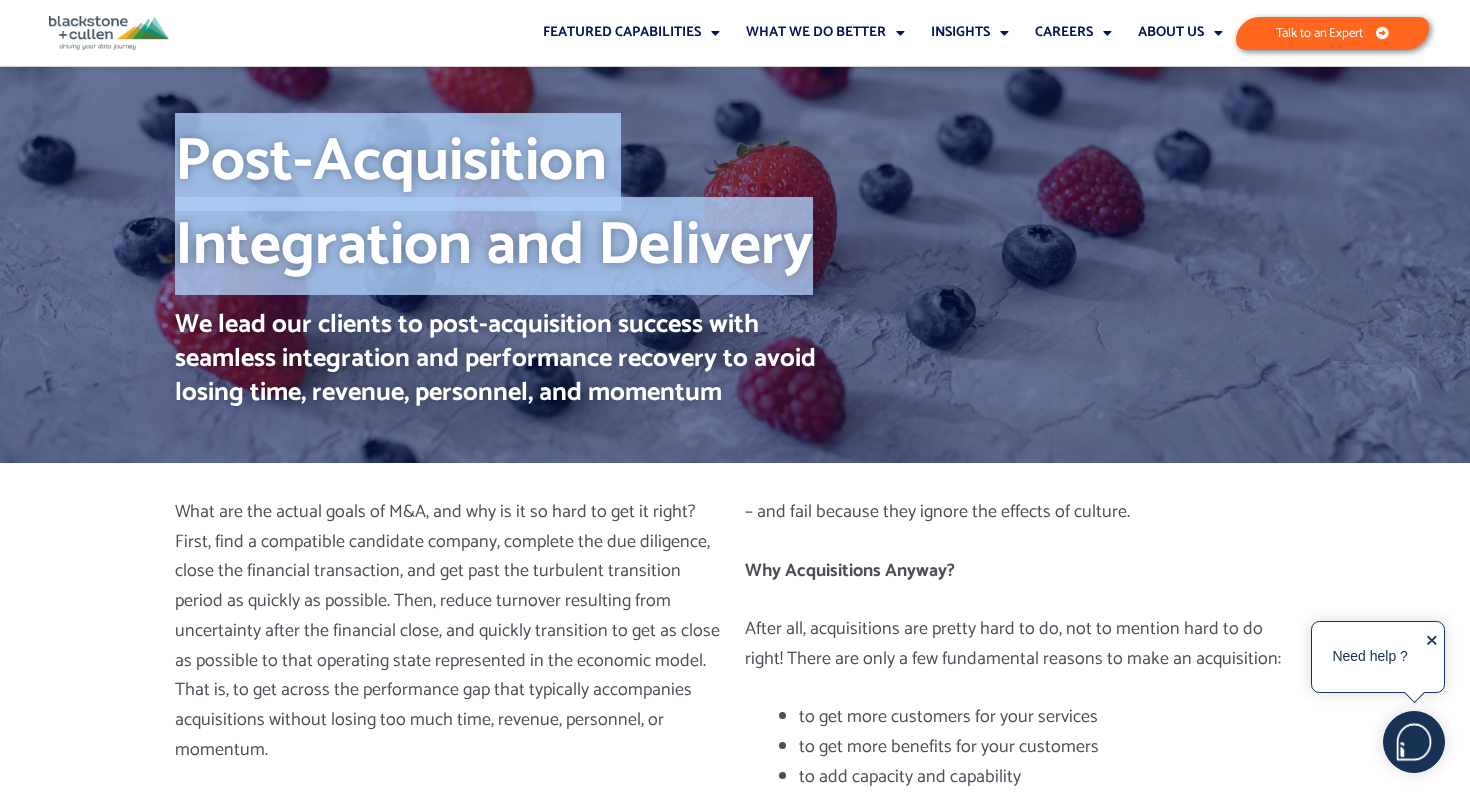copy on "Post-Acquisition Integration and Delivery" 